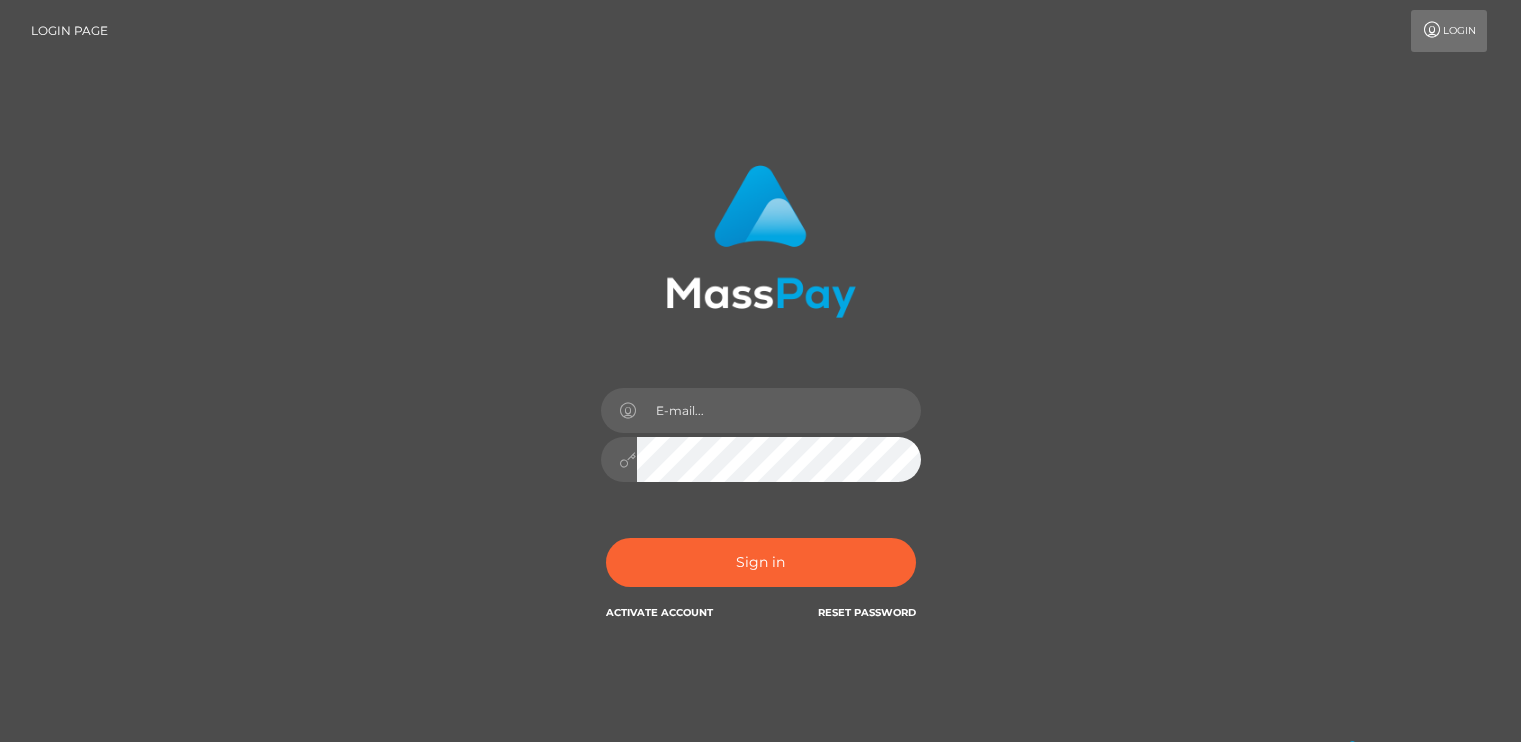 scroll, scrollTop: 0, scrollLeft: 0, axis: both 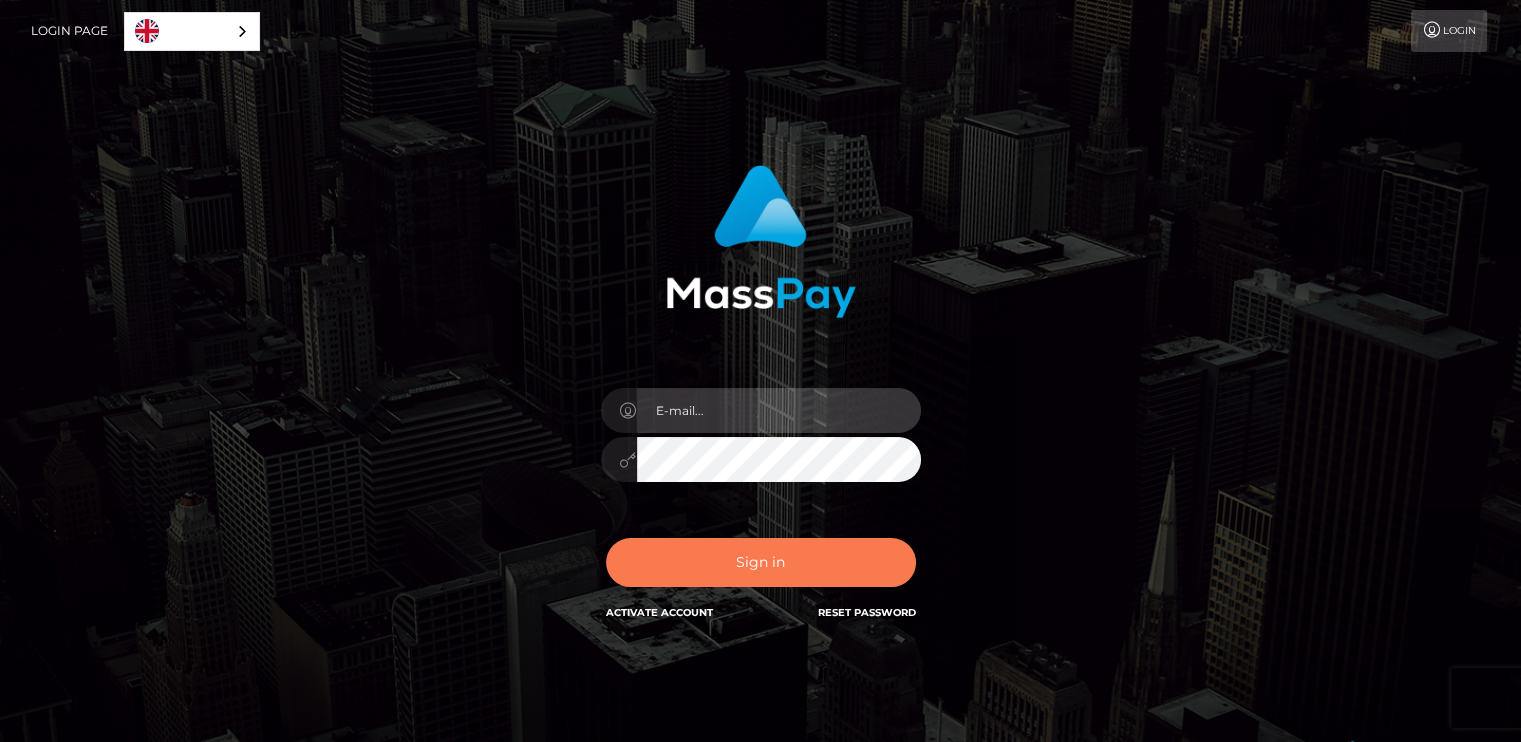 type on "[EMAIL_ADDRESS][DOMAIN_NAME]" 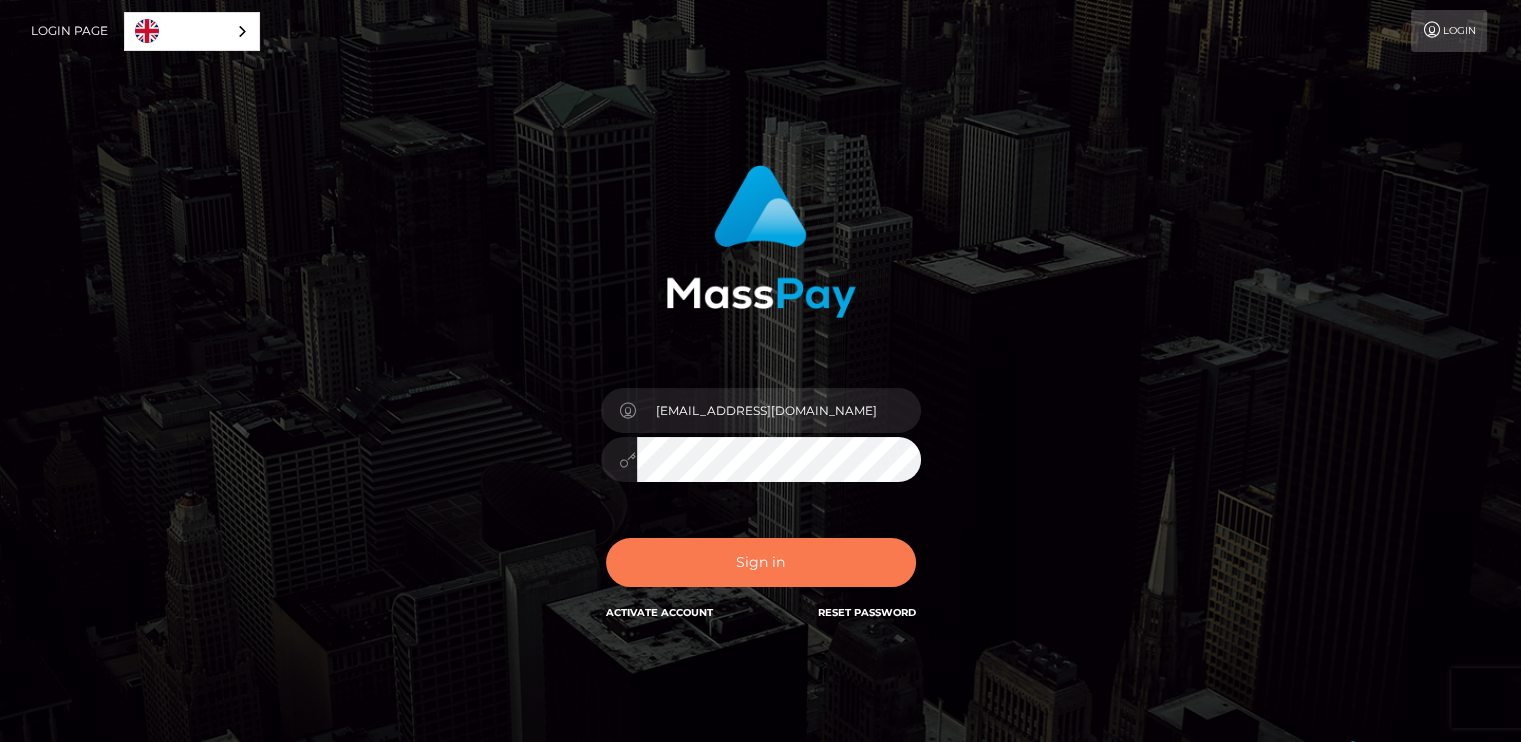 click on "Sign in" at bounding box center [761, 562] 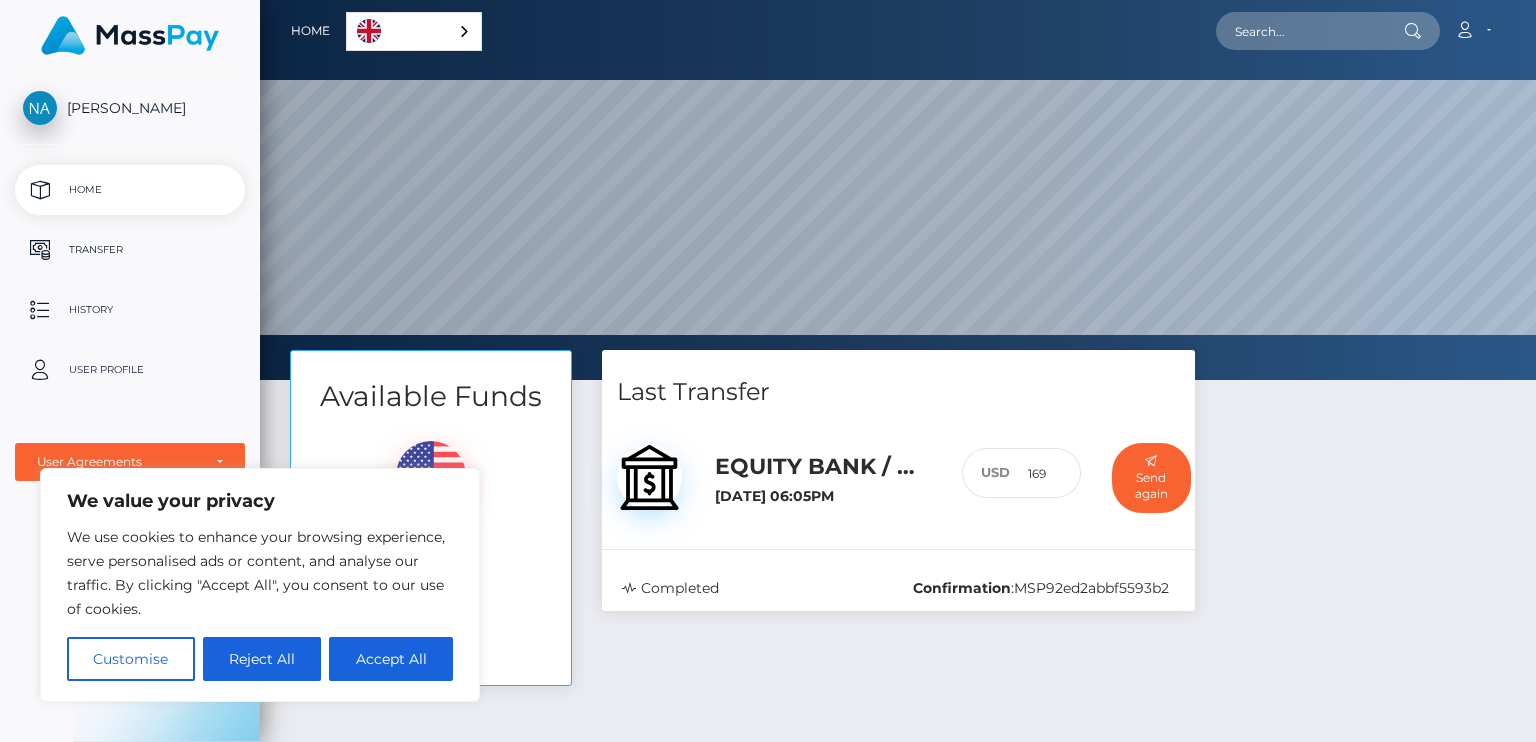 scroll, scrollTop: 0, scrollLeft: 0, axis: both 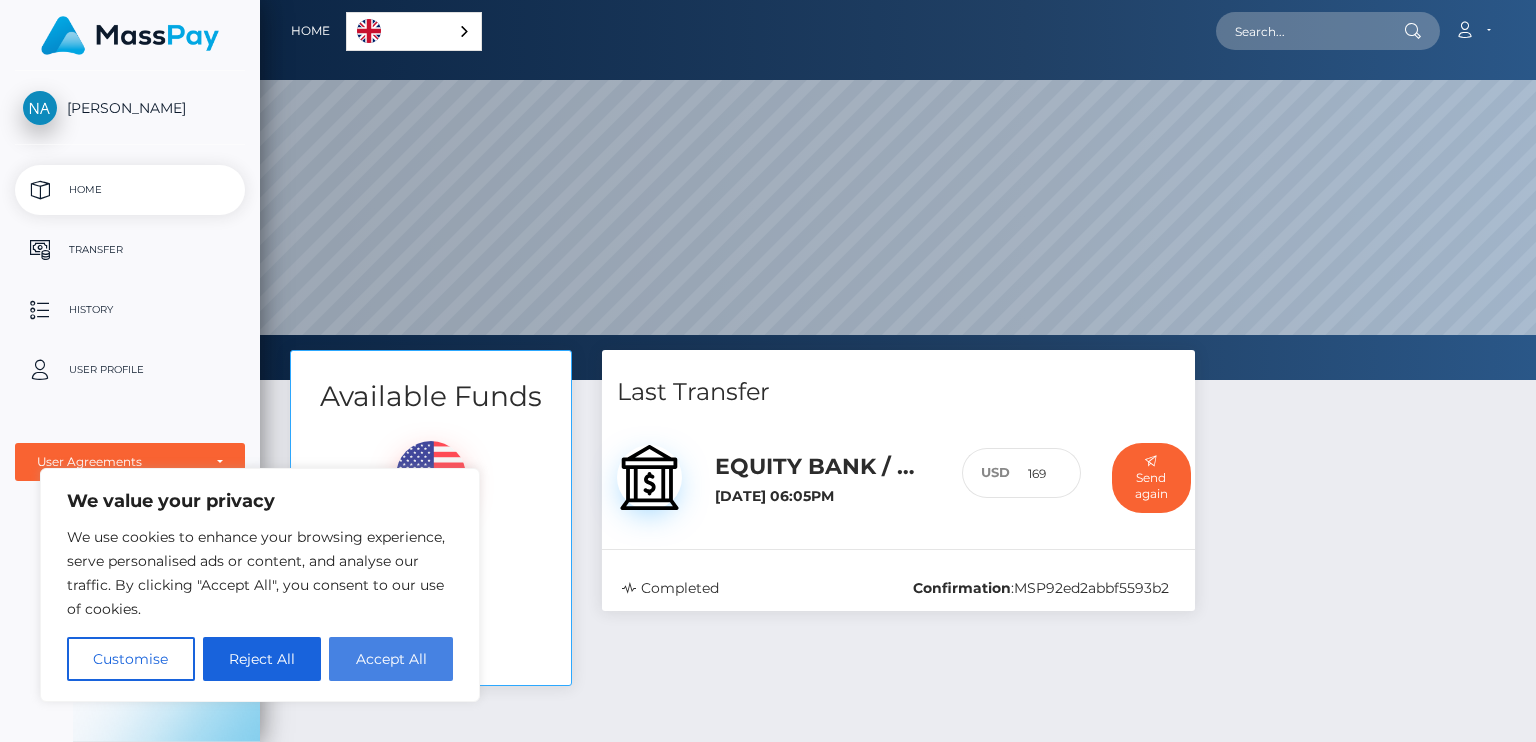click on "Accept All" at bounding box center (391, 659) 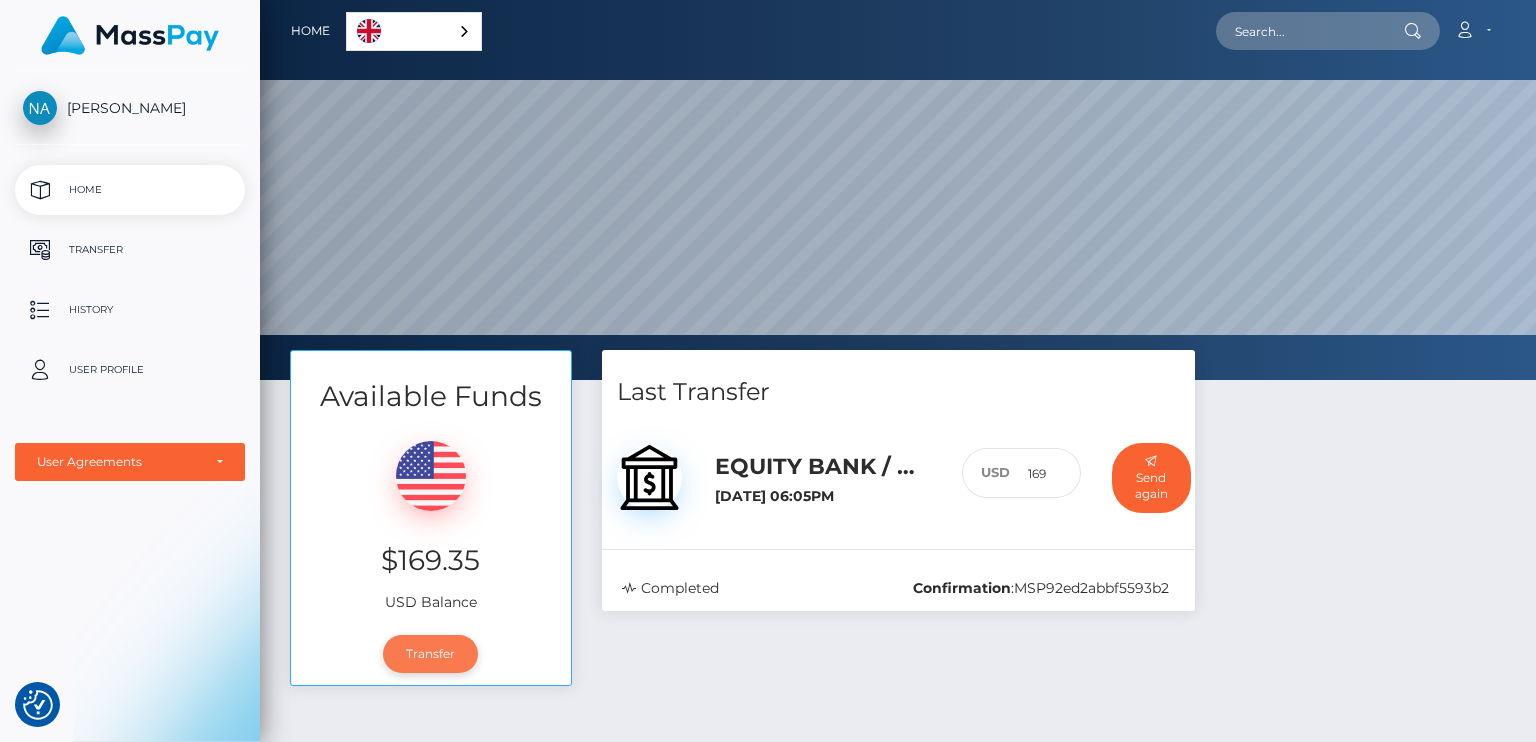 click on "Transfer" at bounding box center [430, 654] 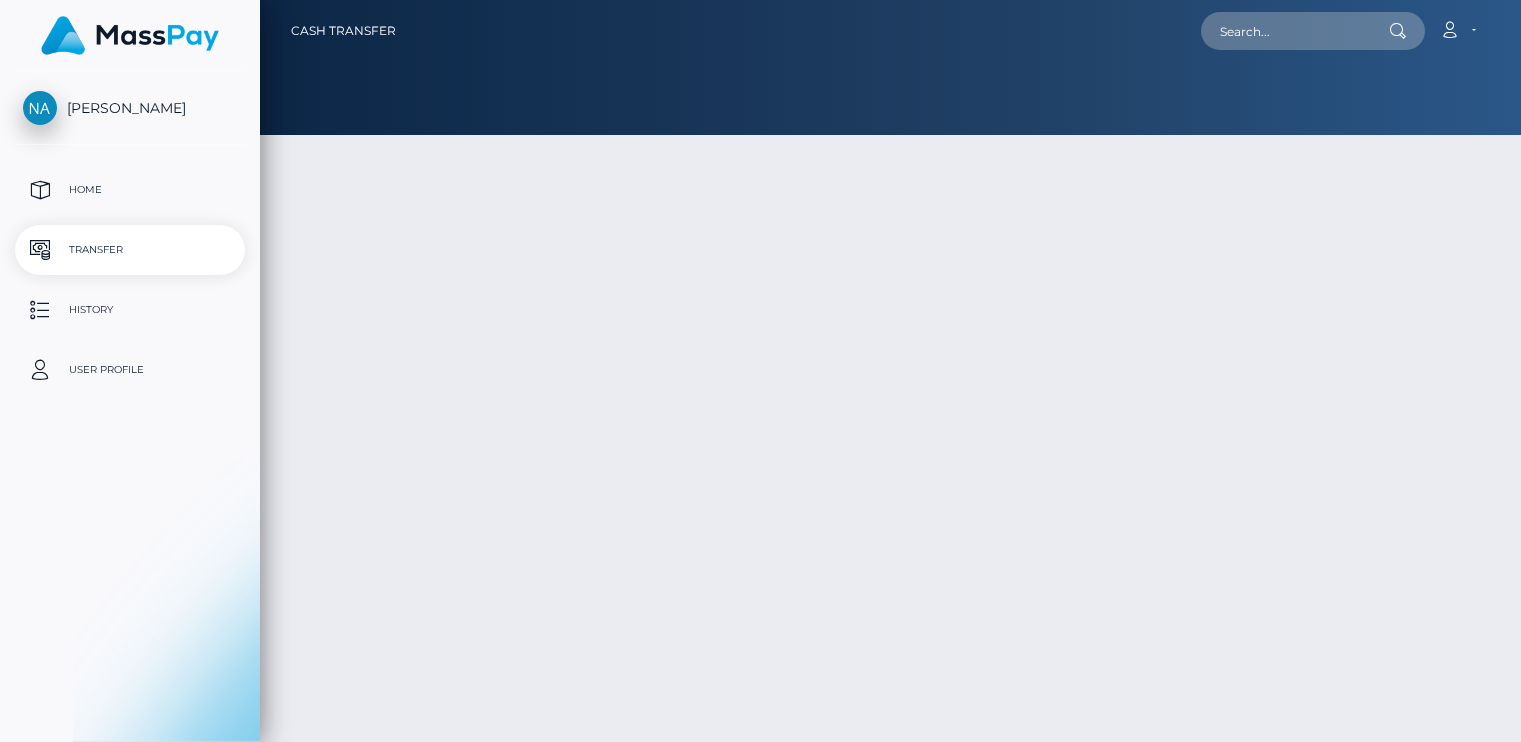 type on "169.35" 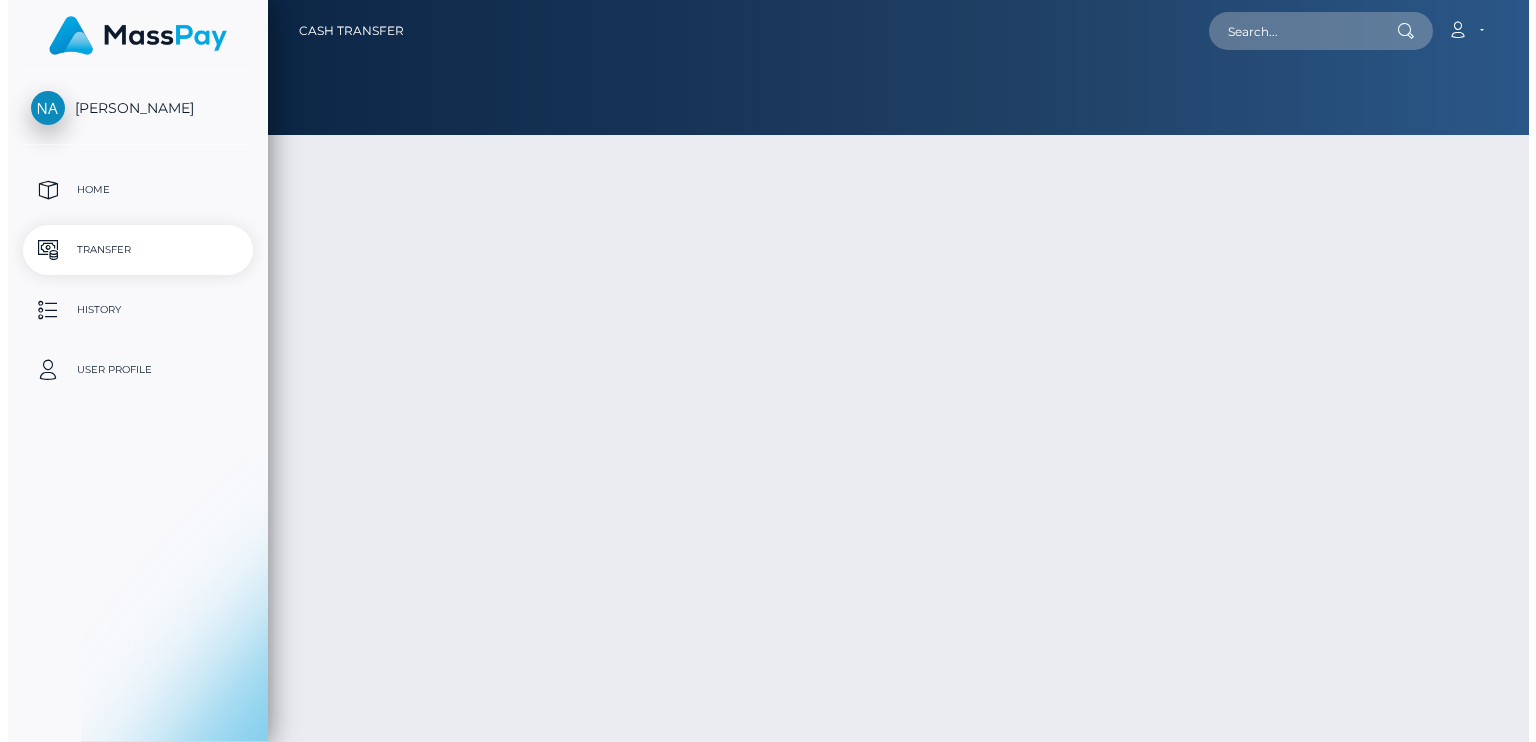 scroll, scrollTop: 0, scrollLeft: 0, axis: both 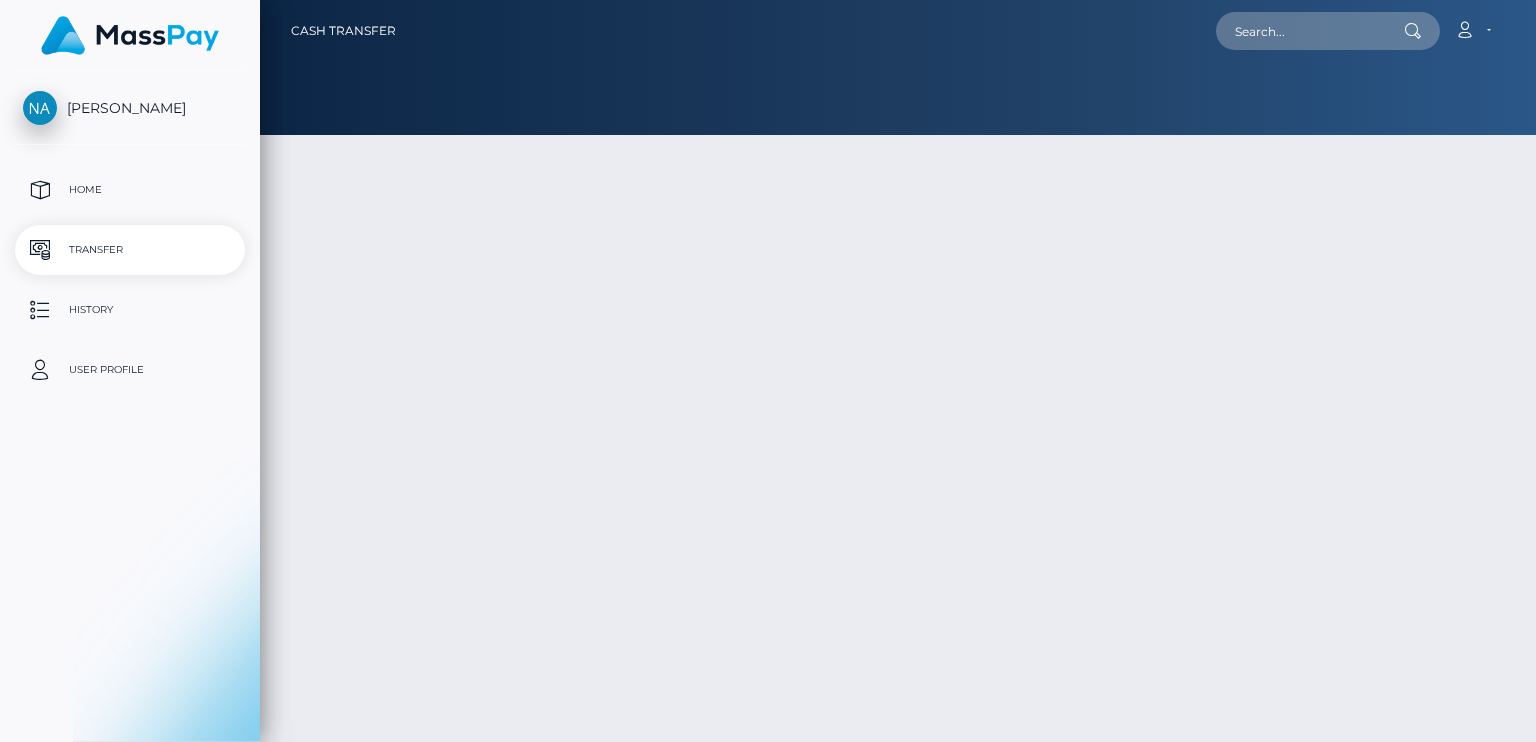 select 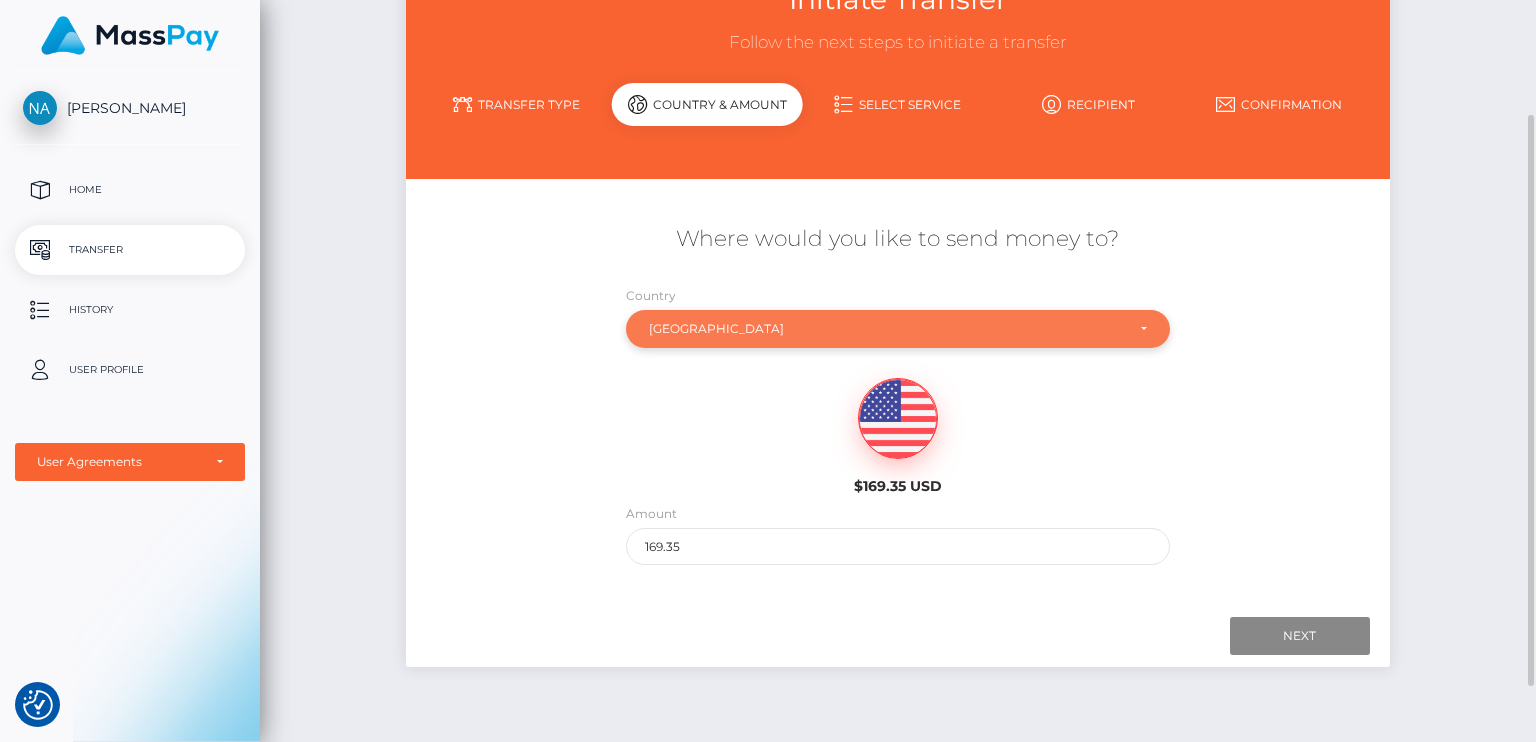 scroll, scrollTop: 221, scrollLeft: 0, axis: vertical 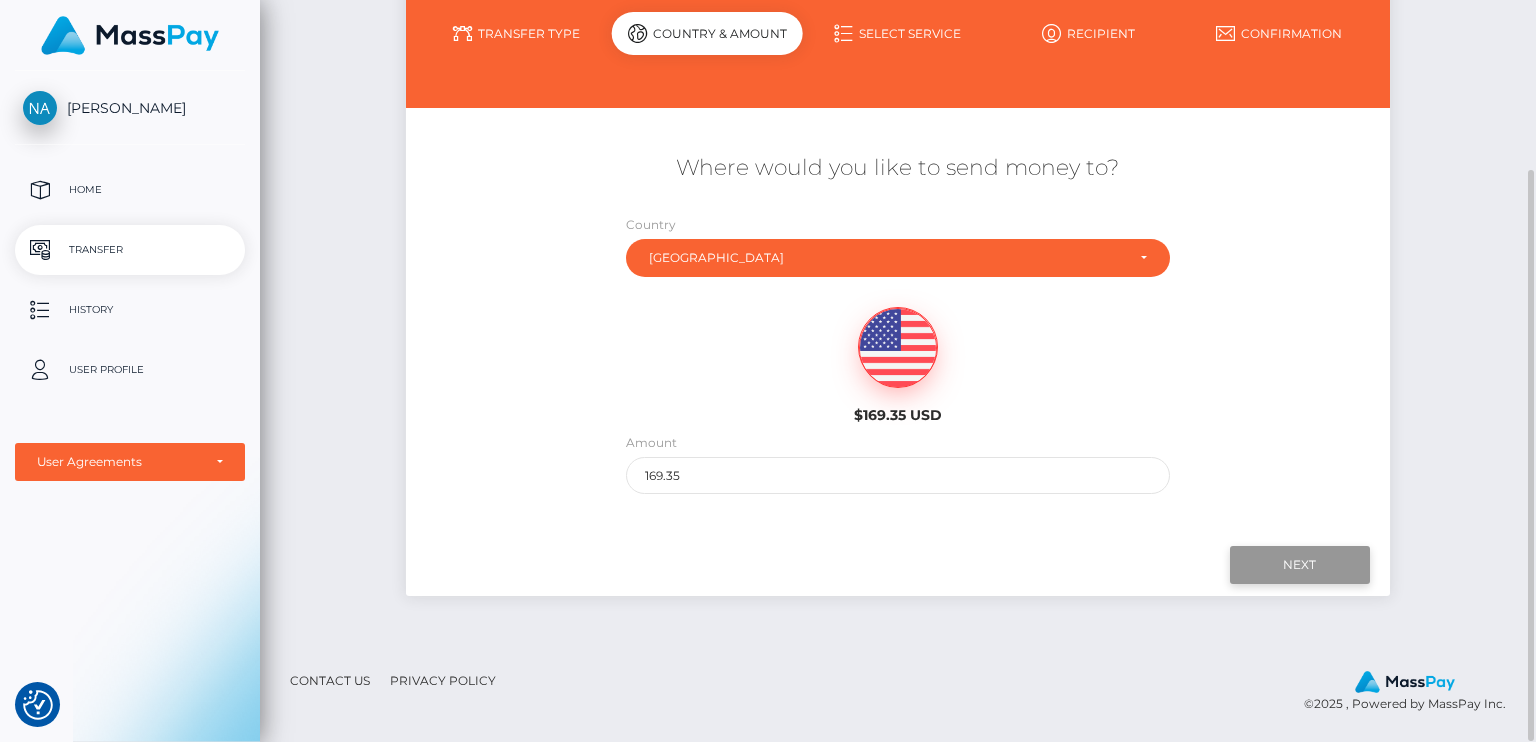 click on "Next" at bounding box center [1300, 565] 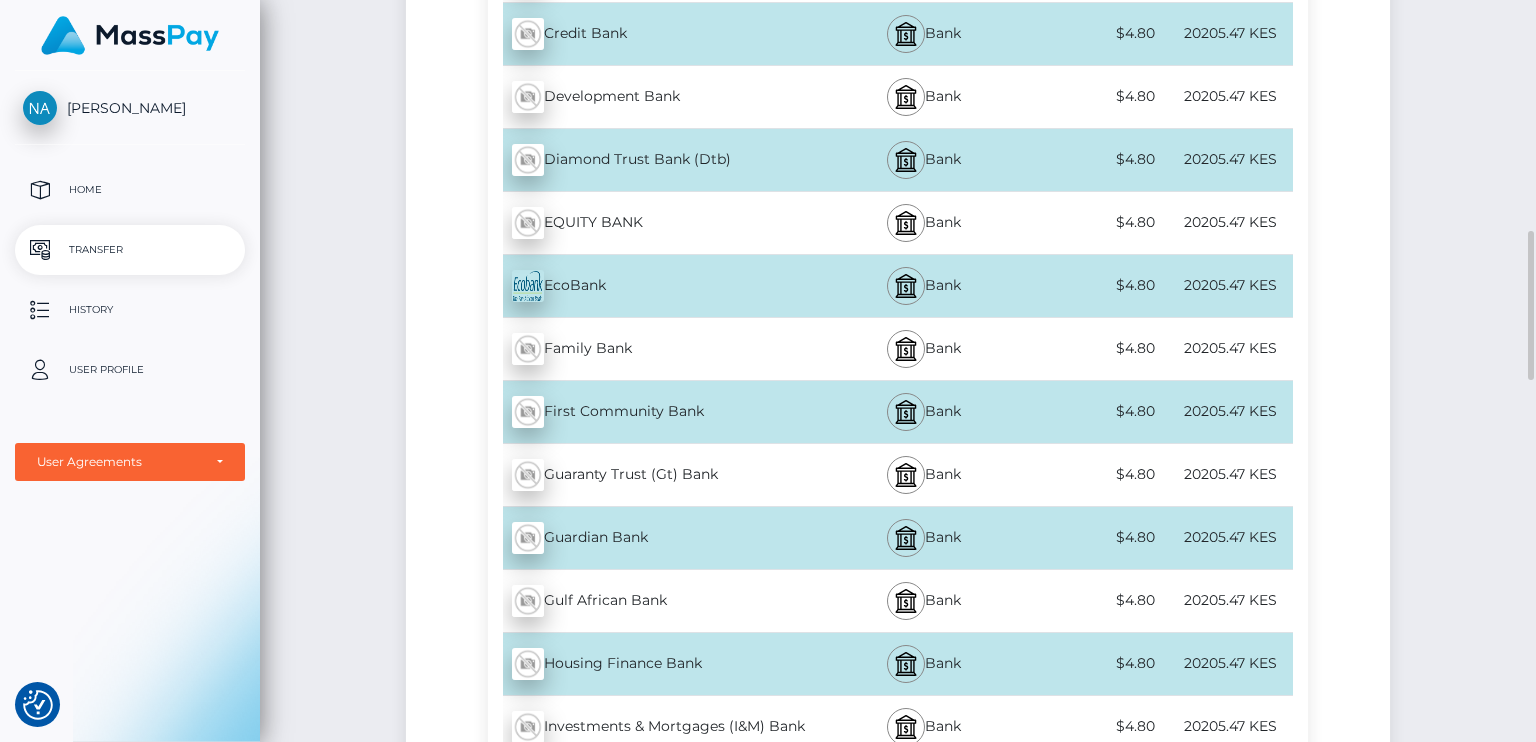 scroll, scrollTop: 1127, scrollLeft: 0, axis: vertical 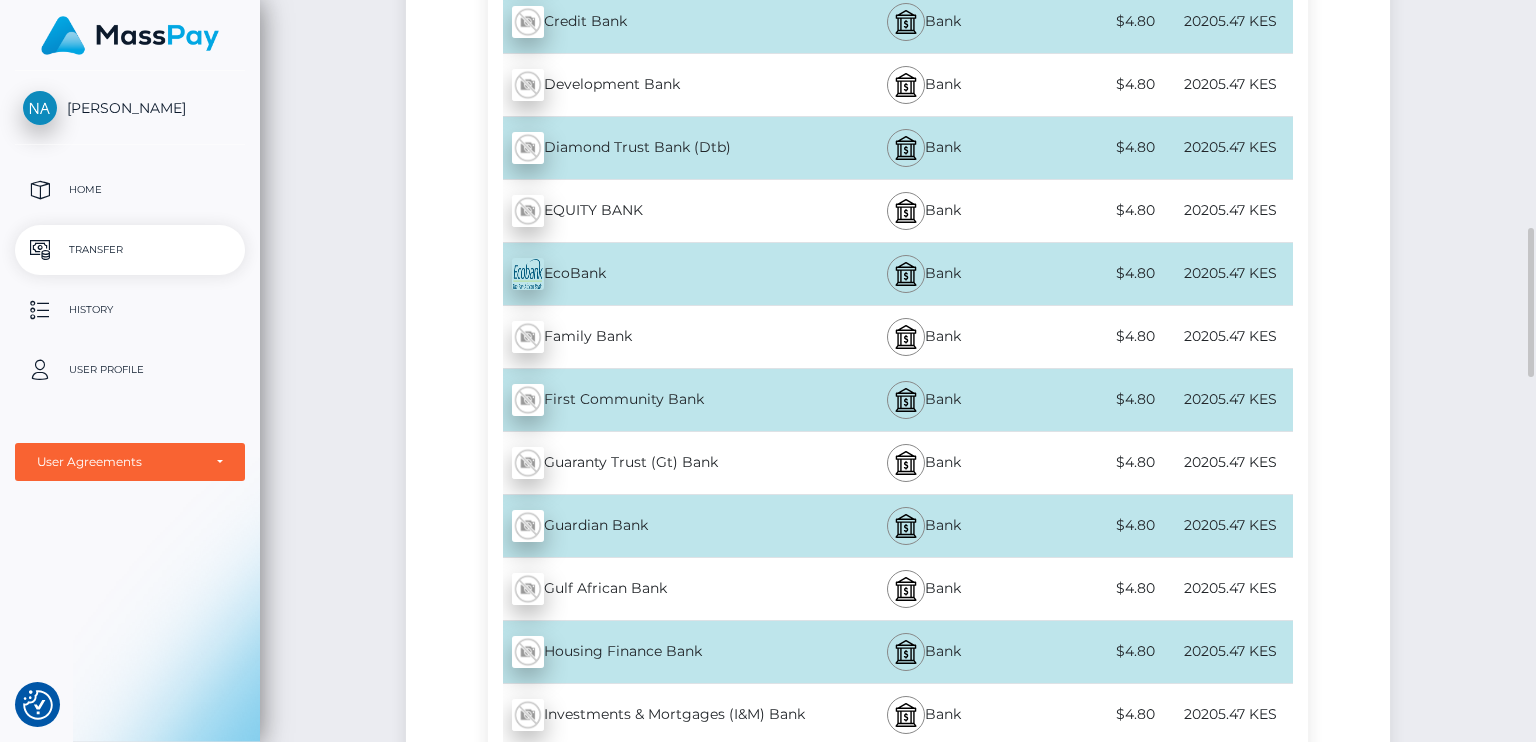click on "$4.80" at bounding box center [1092, 210] 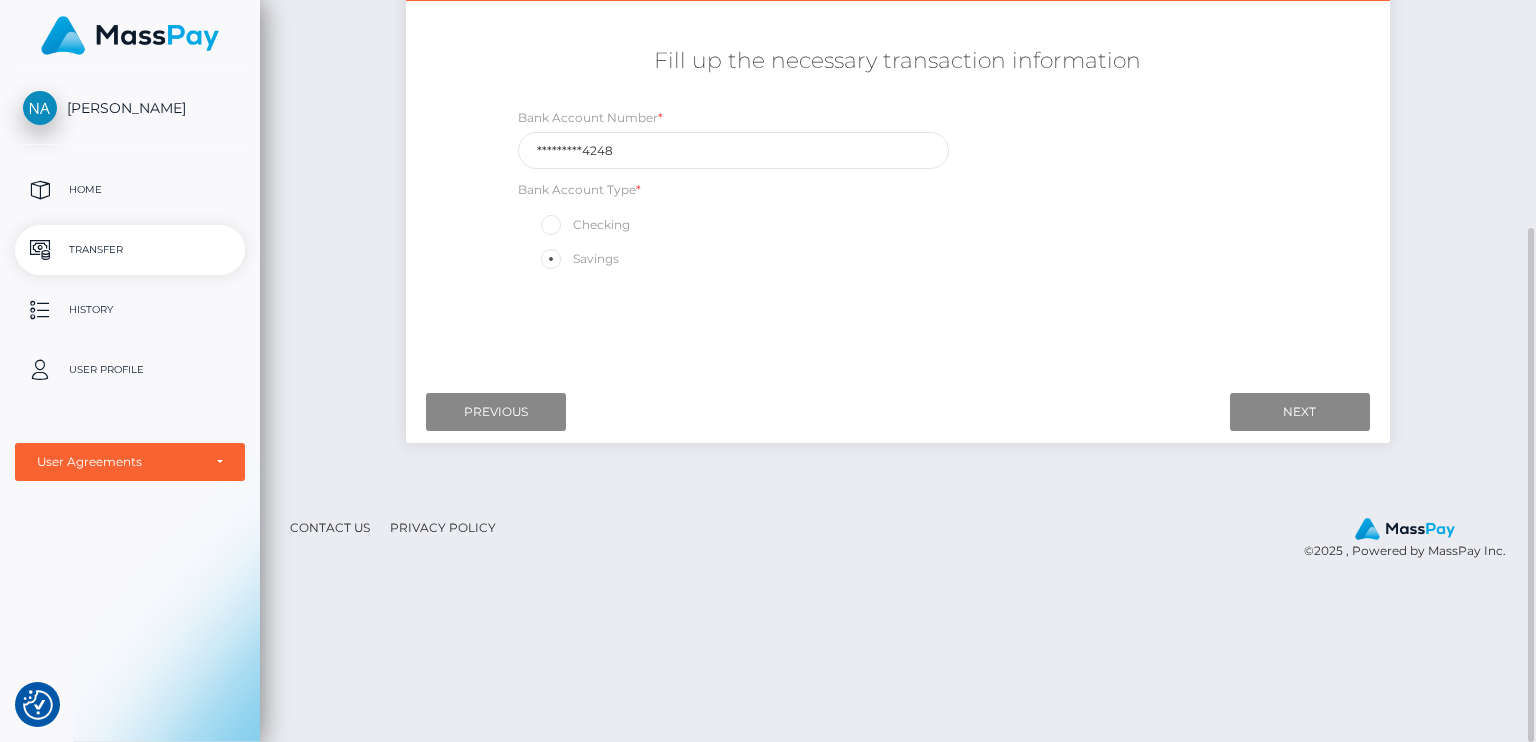 scroll, scrollTop: 328, scrollLeft: 0, axis: vertical 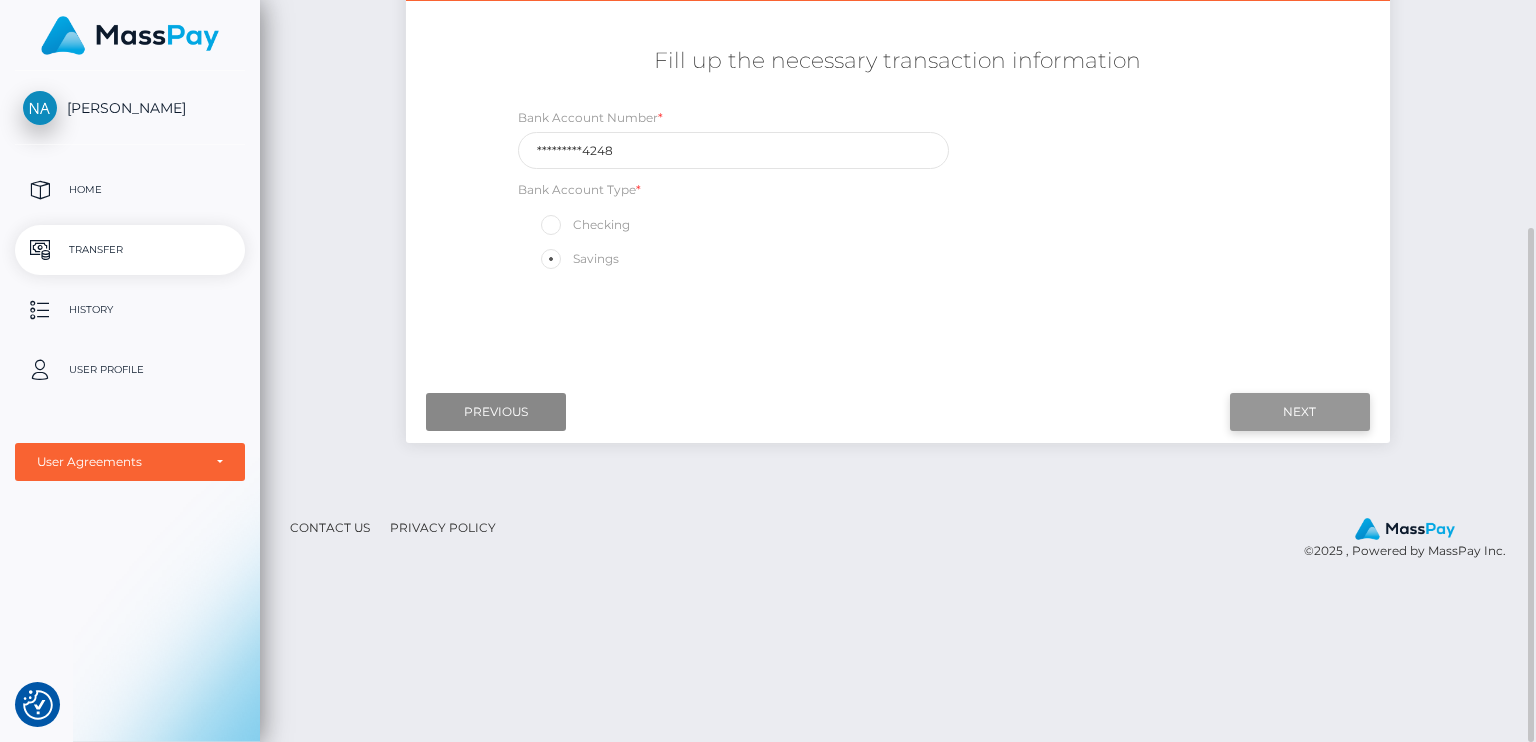 click on "Next" at bounding box center [1300, 412] 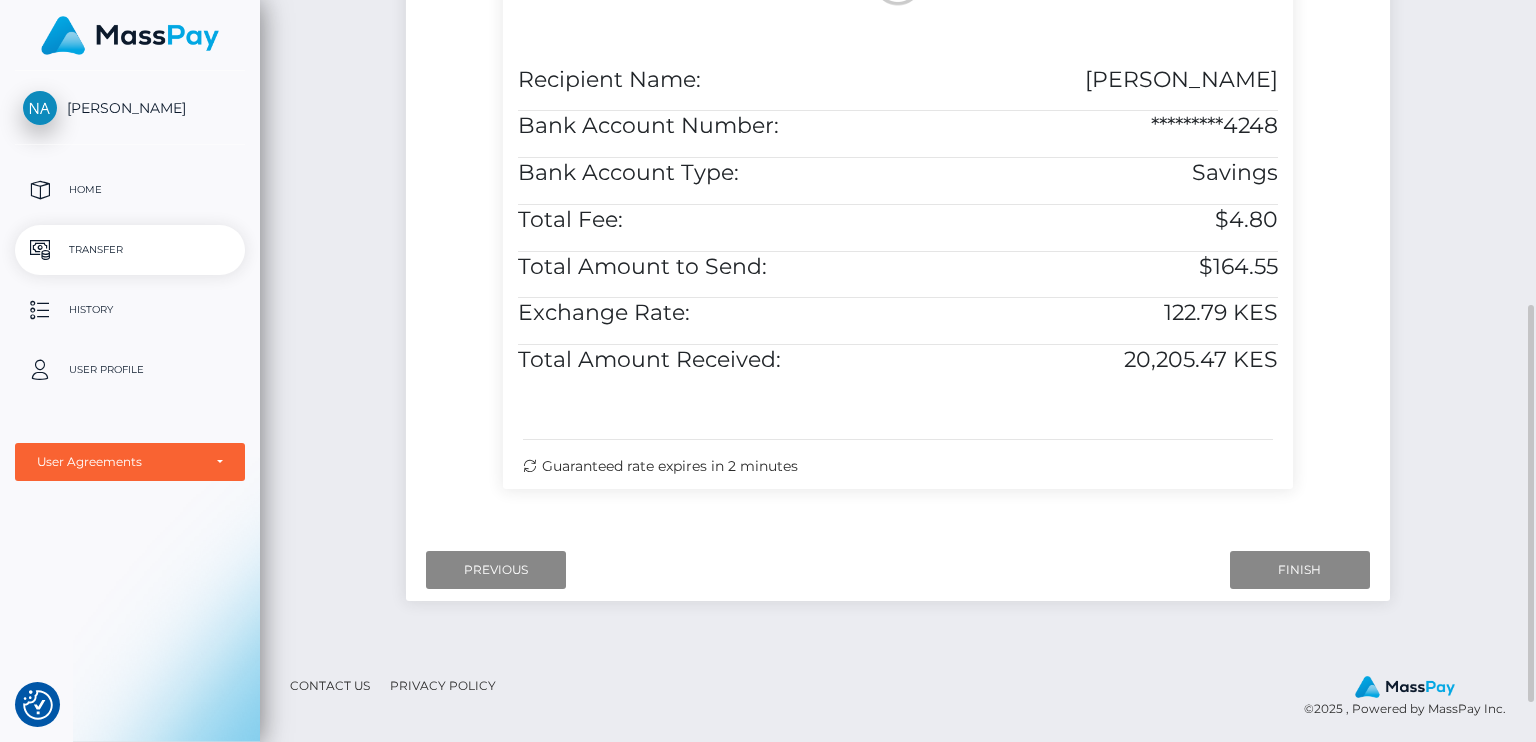 scroll, scrollTop: 627, scrollLeft: 0, axis: vertical 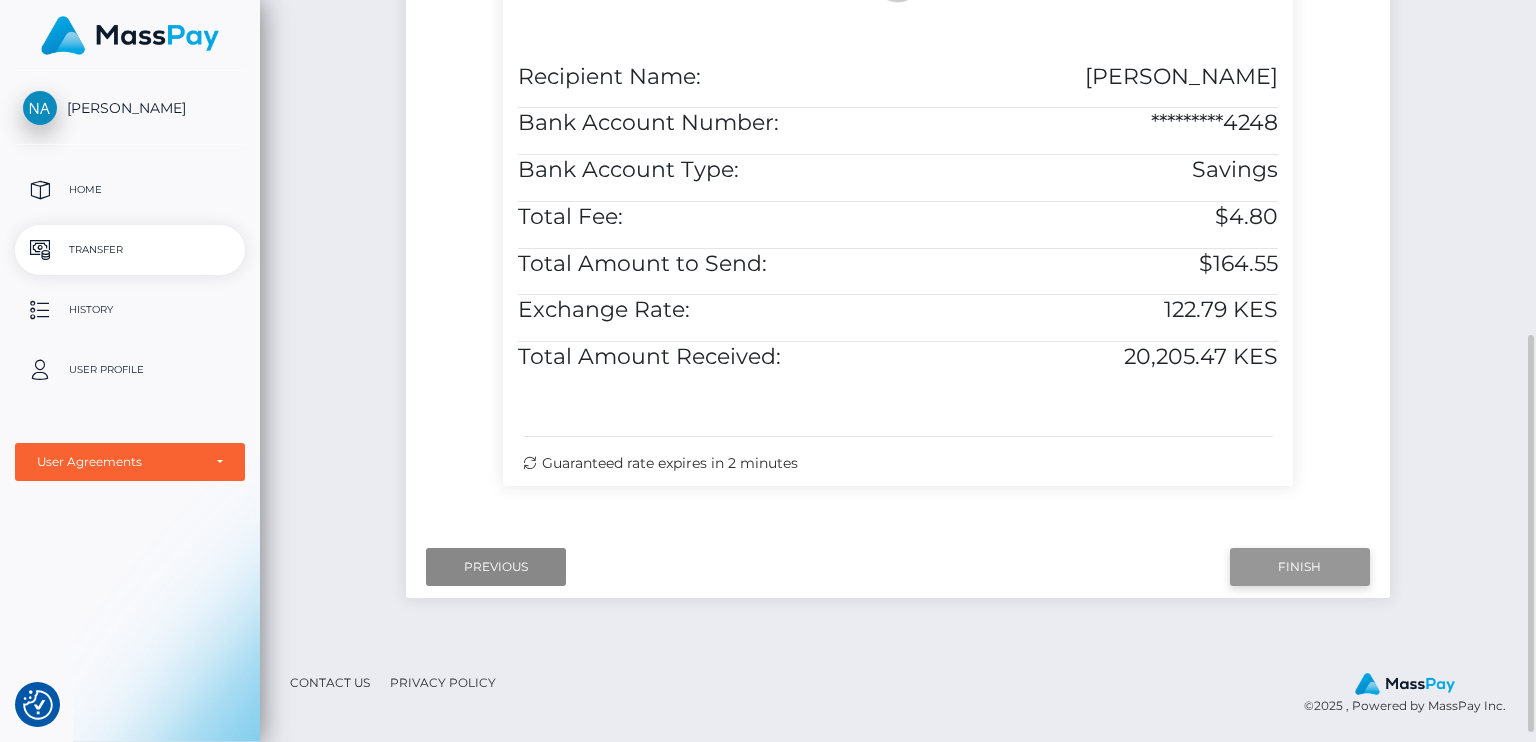 click on "Finish" at bounding box center (1300, 567) 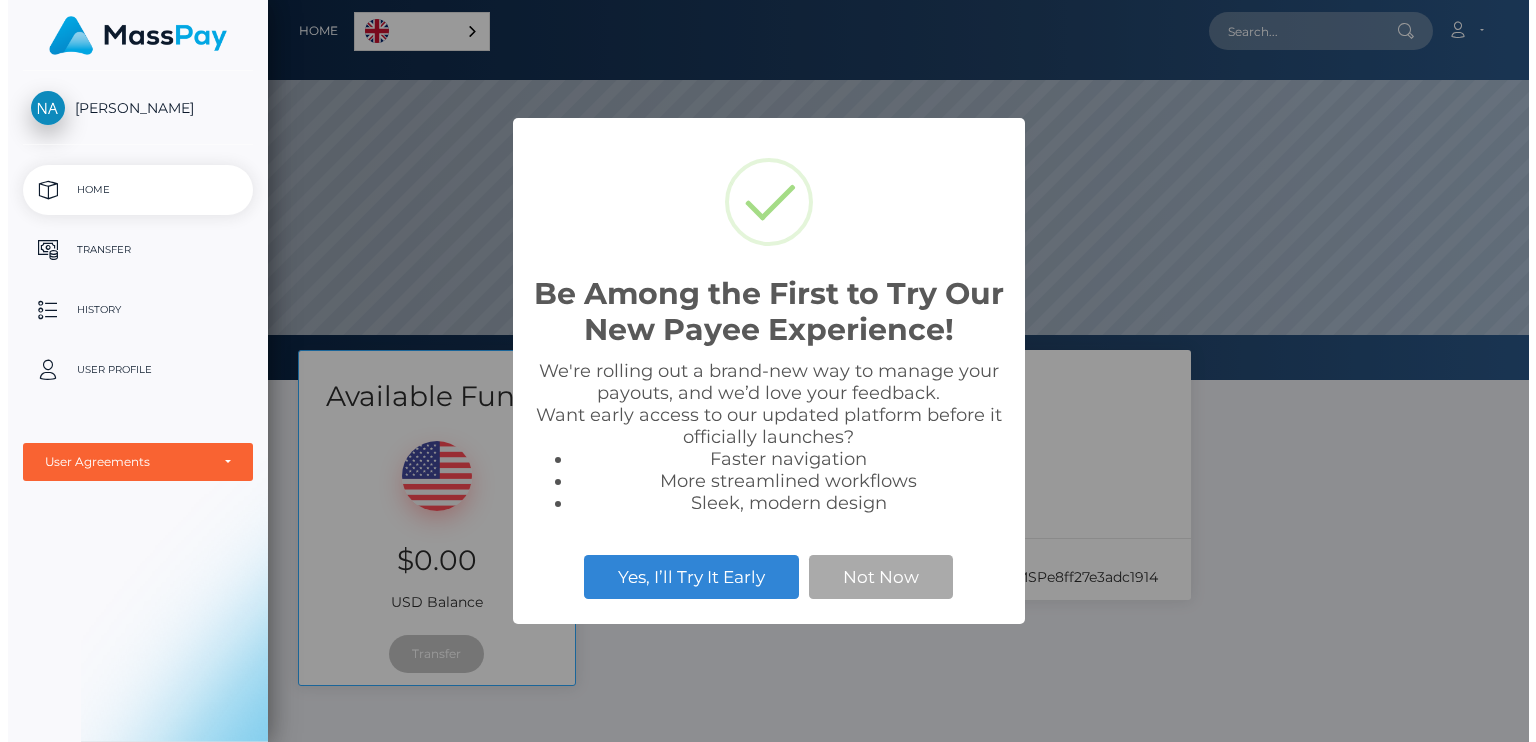 scroll, scrollTop: 0, scrollLeft: 0, axis: both 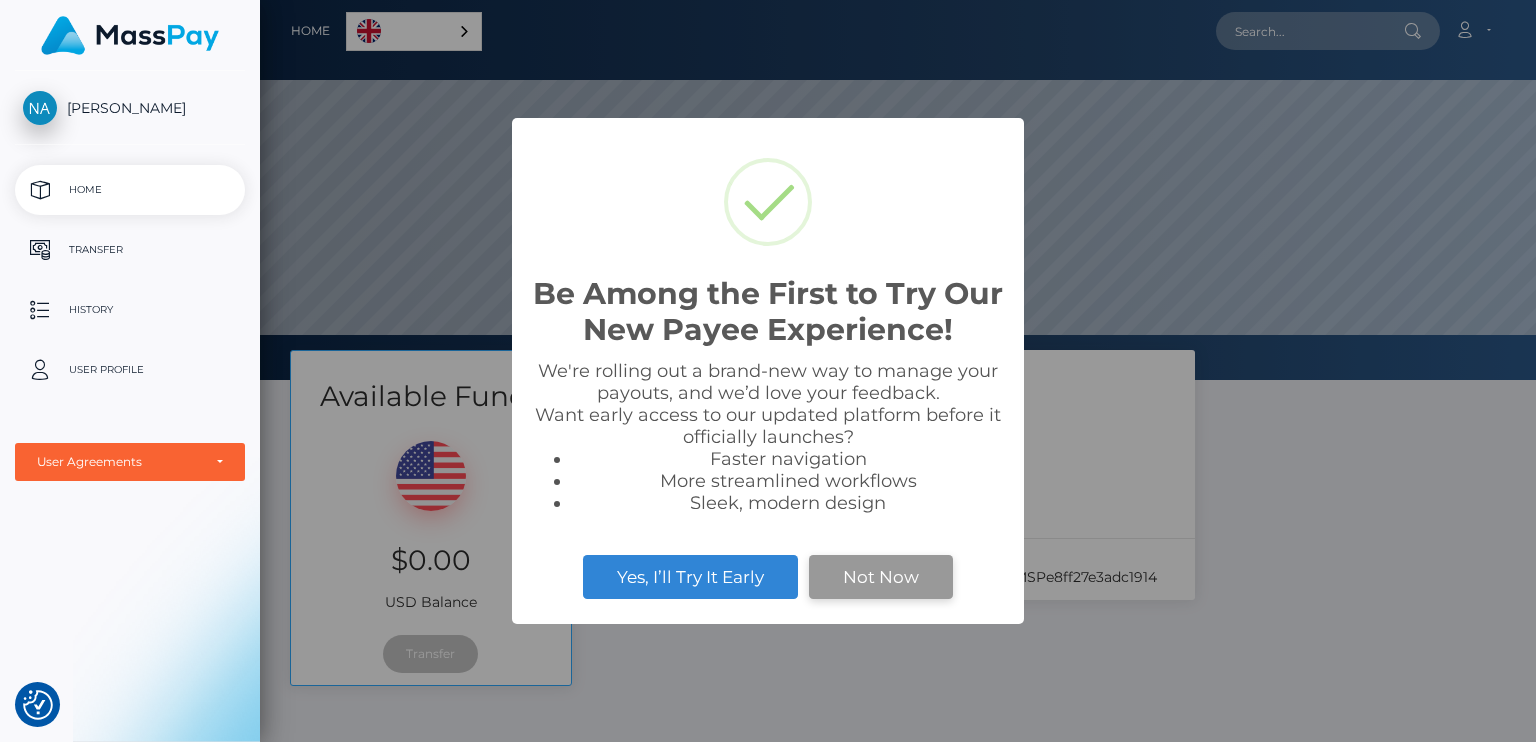 click on "Not Now" at bounding box center (881, 577) 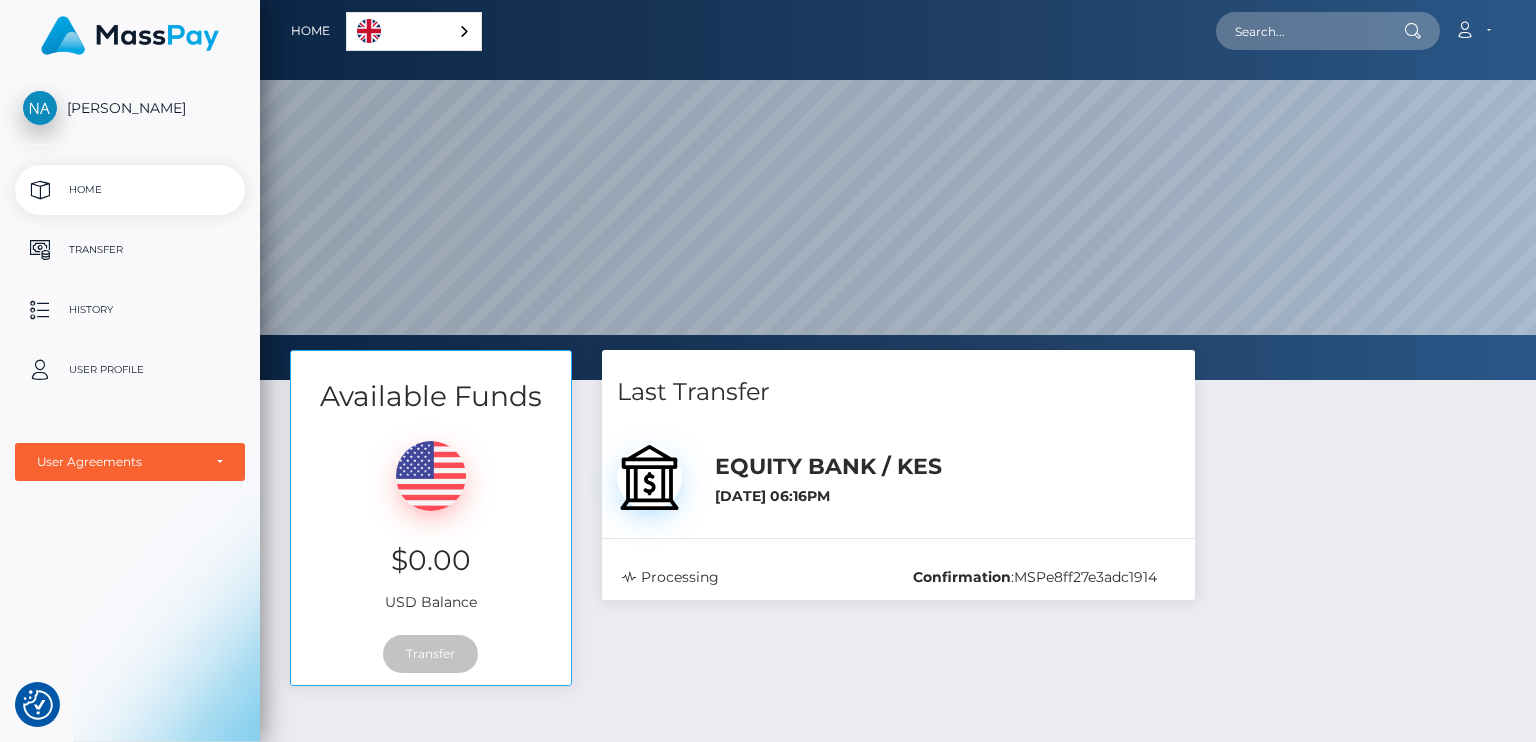 click on "History" at bounding box center (130, 310) 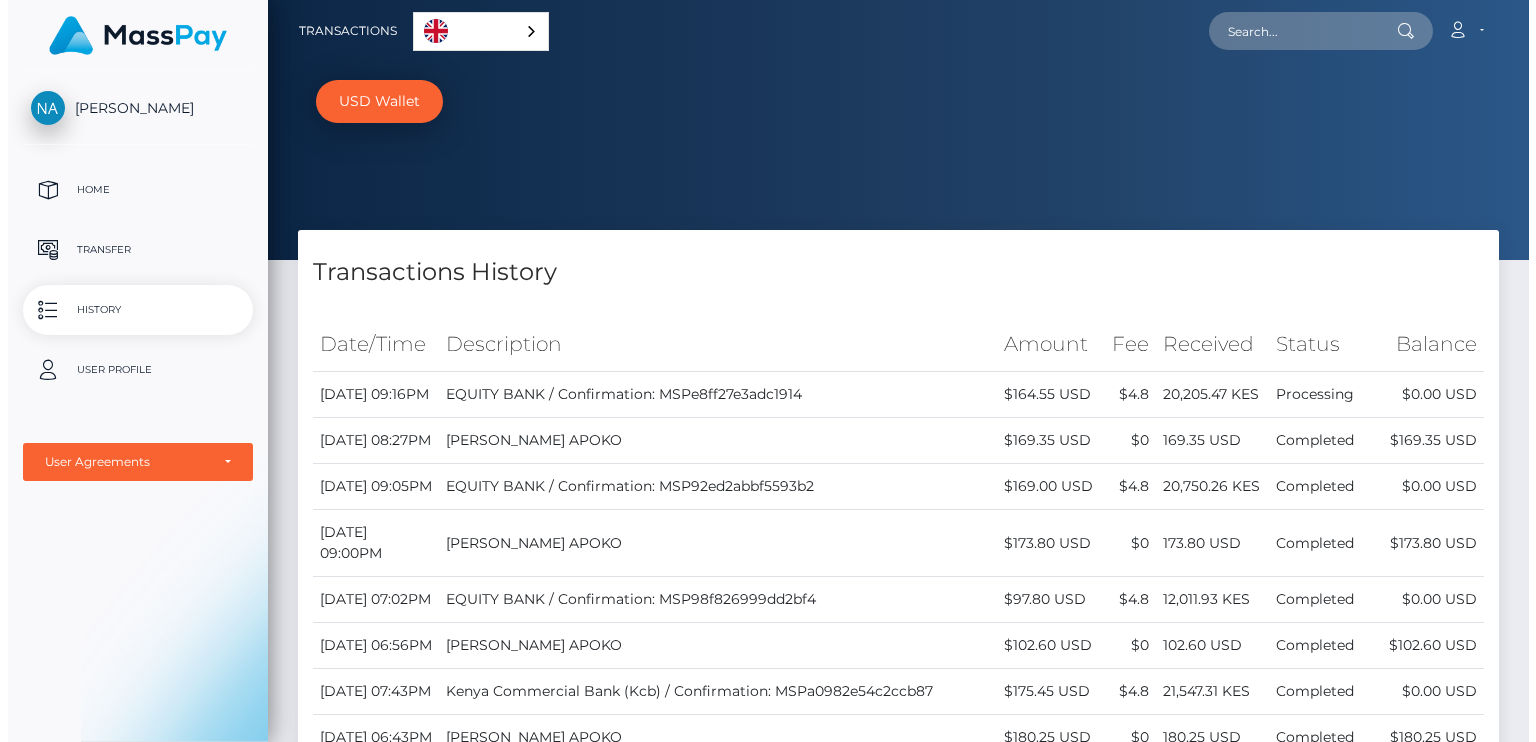 scroll, scrollTop: 0, scrollLeft: 0, axis: both 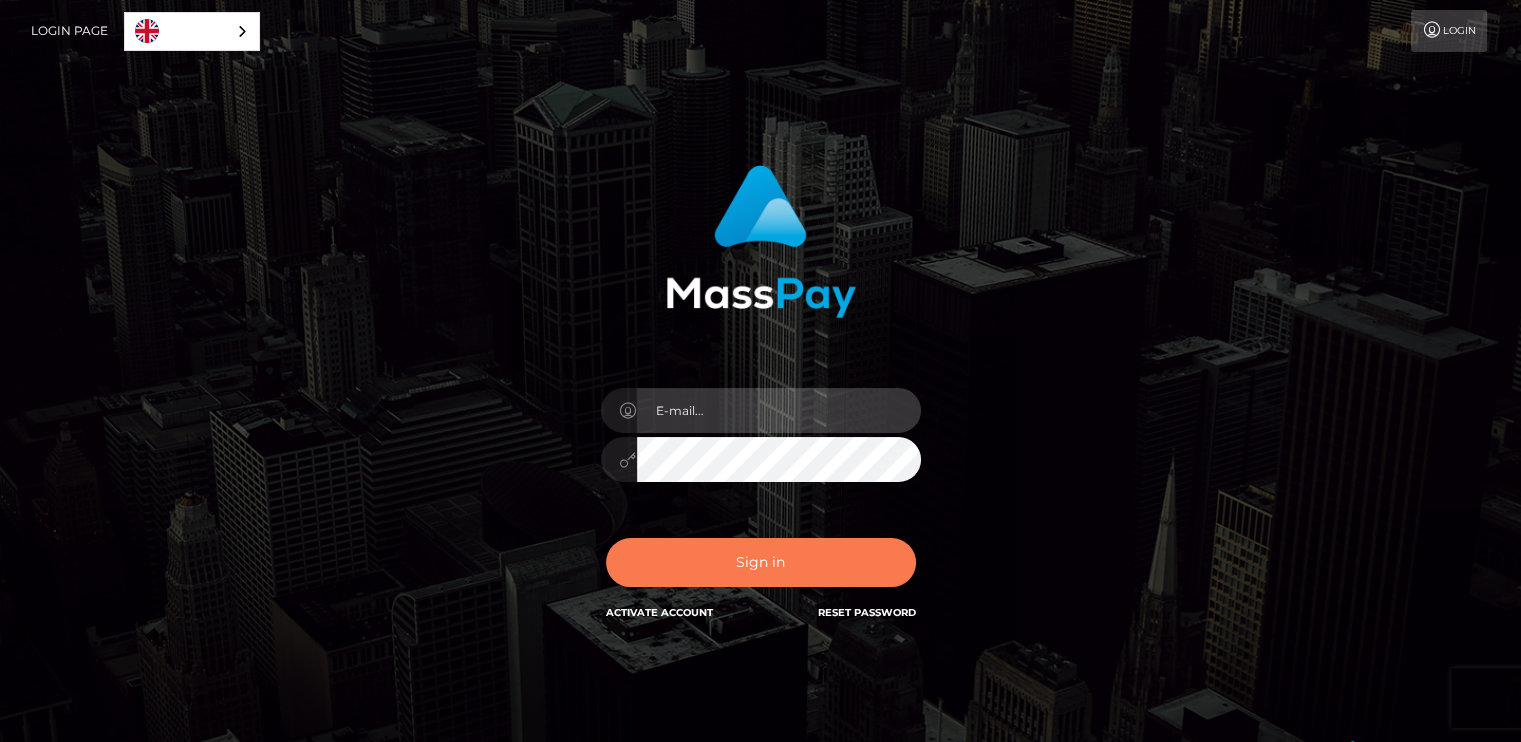 type on "[EMAIL_ADDRESS][DOMAIN_NAME]" 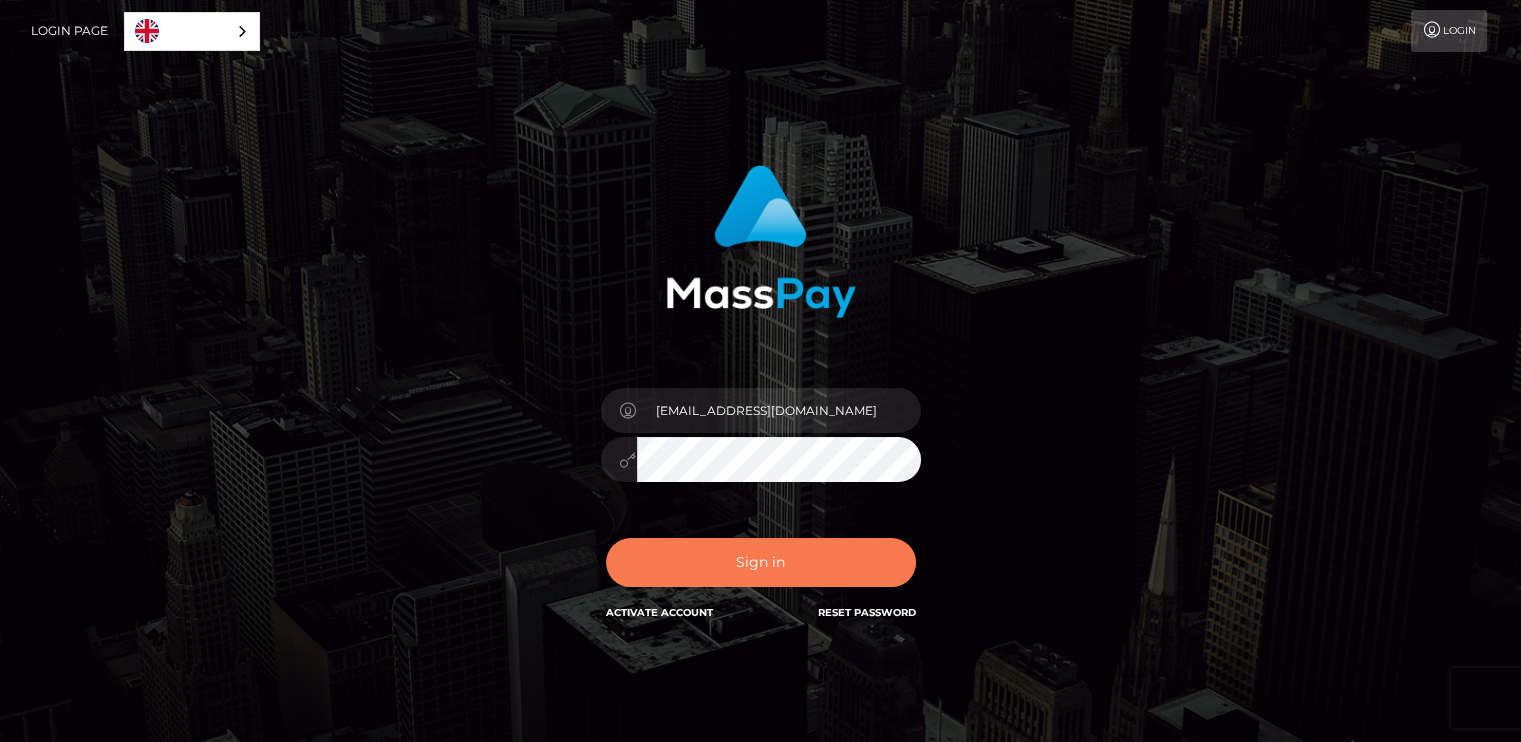 click on "Sign in" at bounding box center (761, 562) 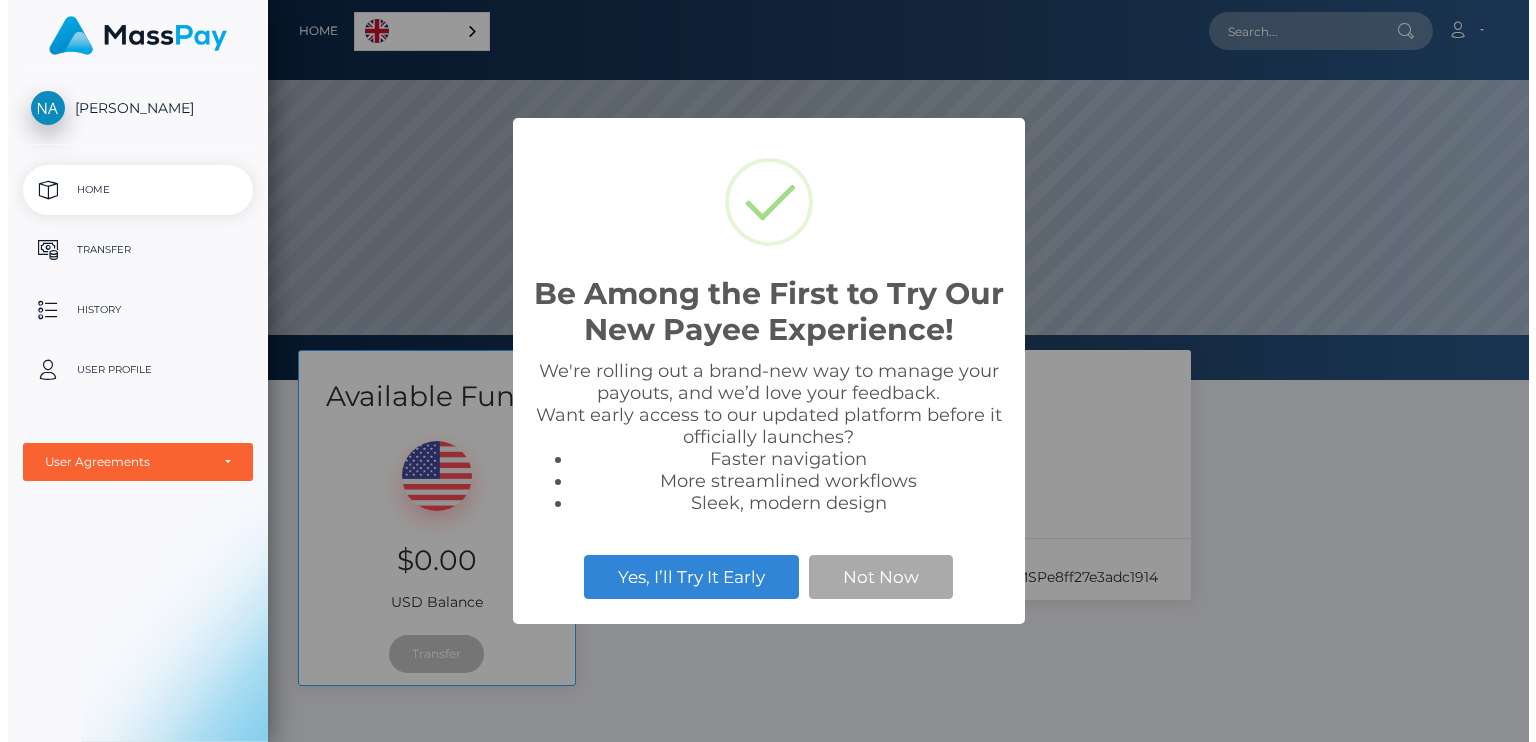 scroll, scrollTop: 0, scrollLeft: 0, axis: both 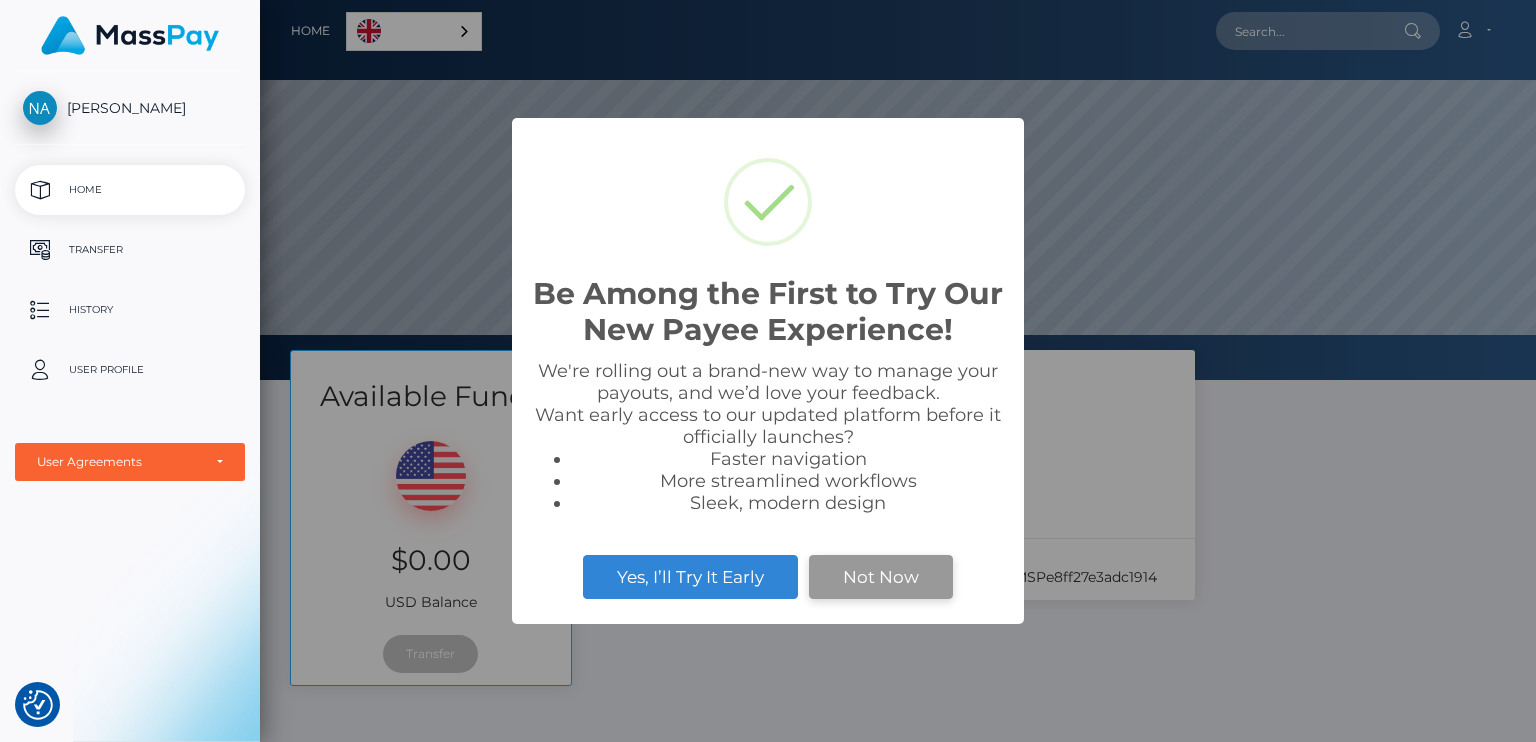 click on "Not Now" at bounding box center [881, 577] 